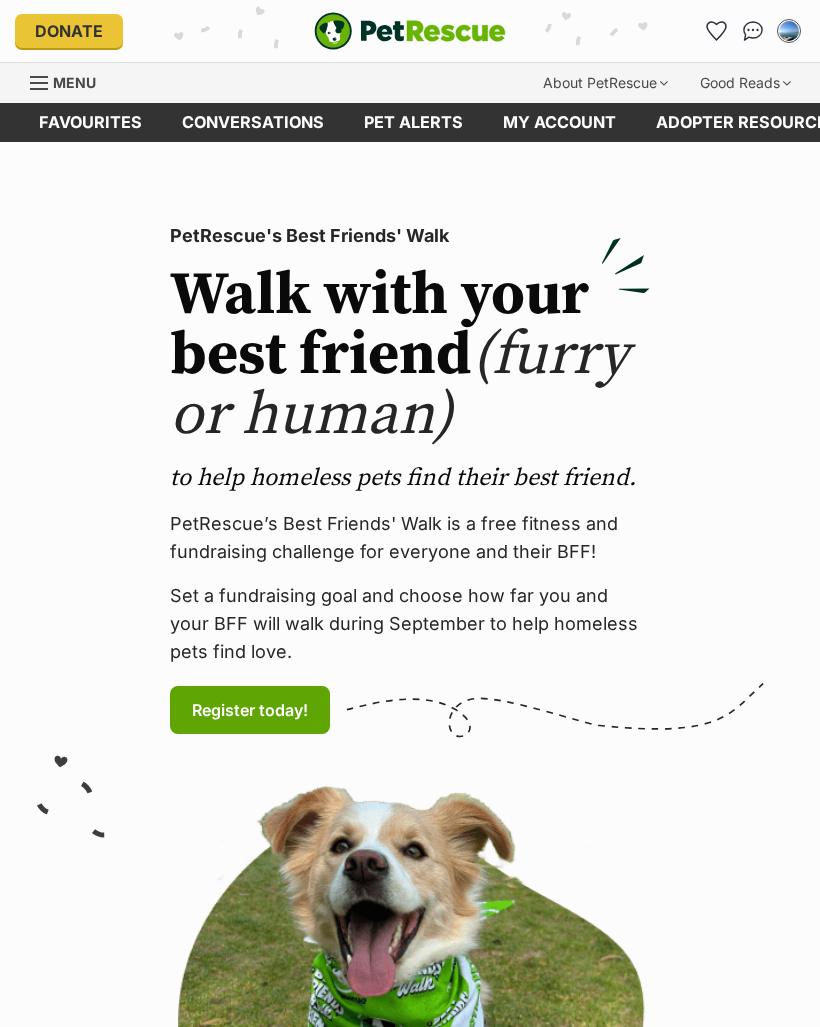 scroll, scrollTop: 0, scrollLeft: 0, axis: both 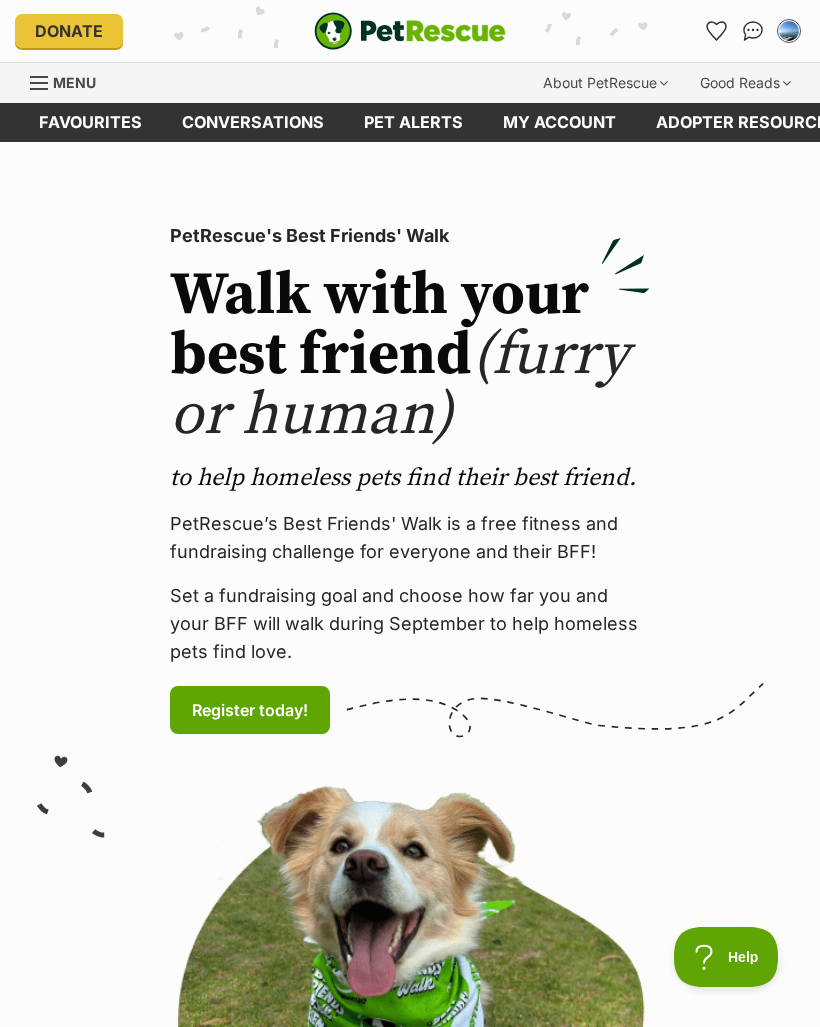 click on "Menu" at bounding box center [74, 82] 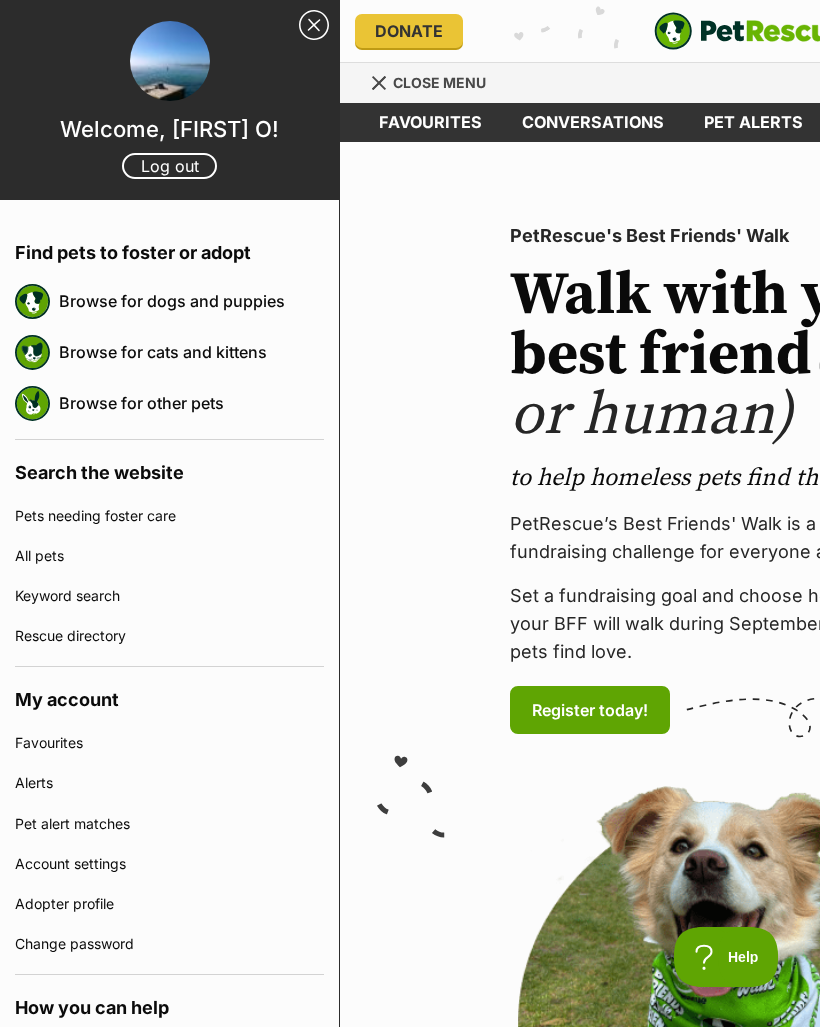 click on "PetRescue's Best Friends' Walk
Walk with your best friend
(furry or human)
to help homeless pets find their best friend.
PetRescue’s Best Friends' Walk is a free fitness and fundraising challenge for everyone and their BFF!
Set a fundraising goal and choose how far you and your BFF will walk during September to help homeless pets find love.
Register today!
(links to an external website)" at bounding box center [750, 480] 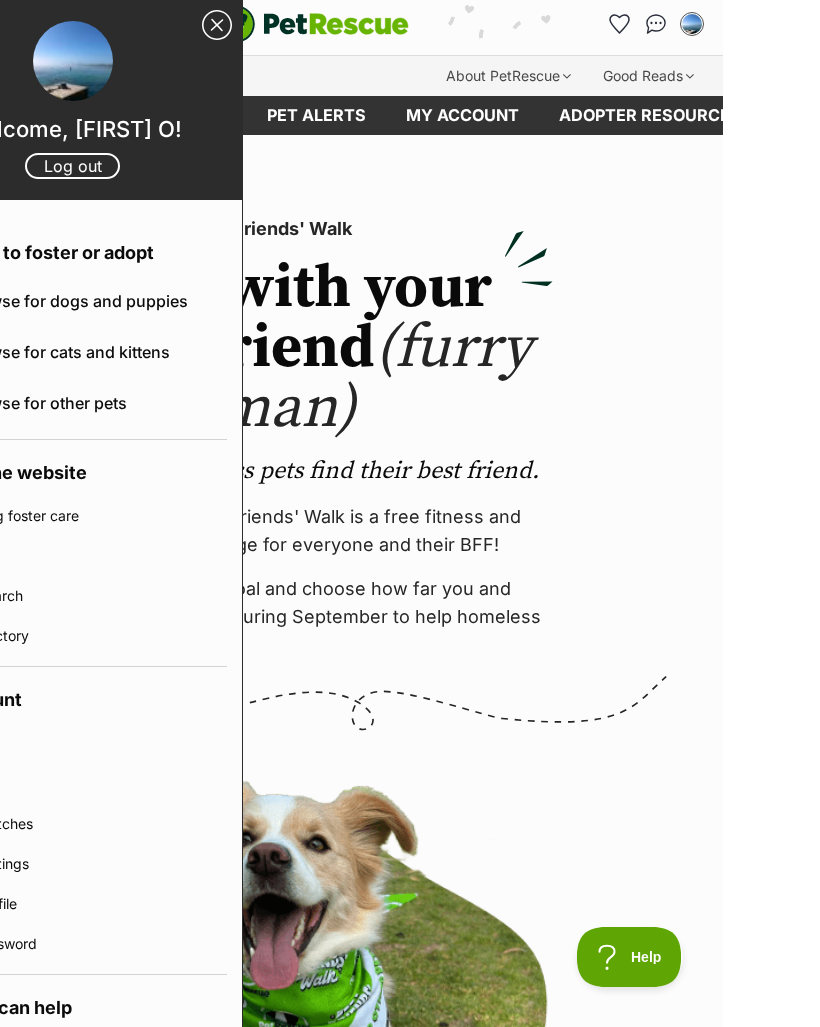 scroll, scrollTop: 6, scrollLeft: 340, axis: both 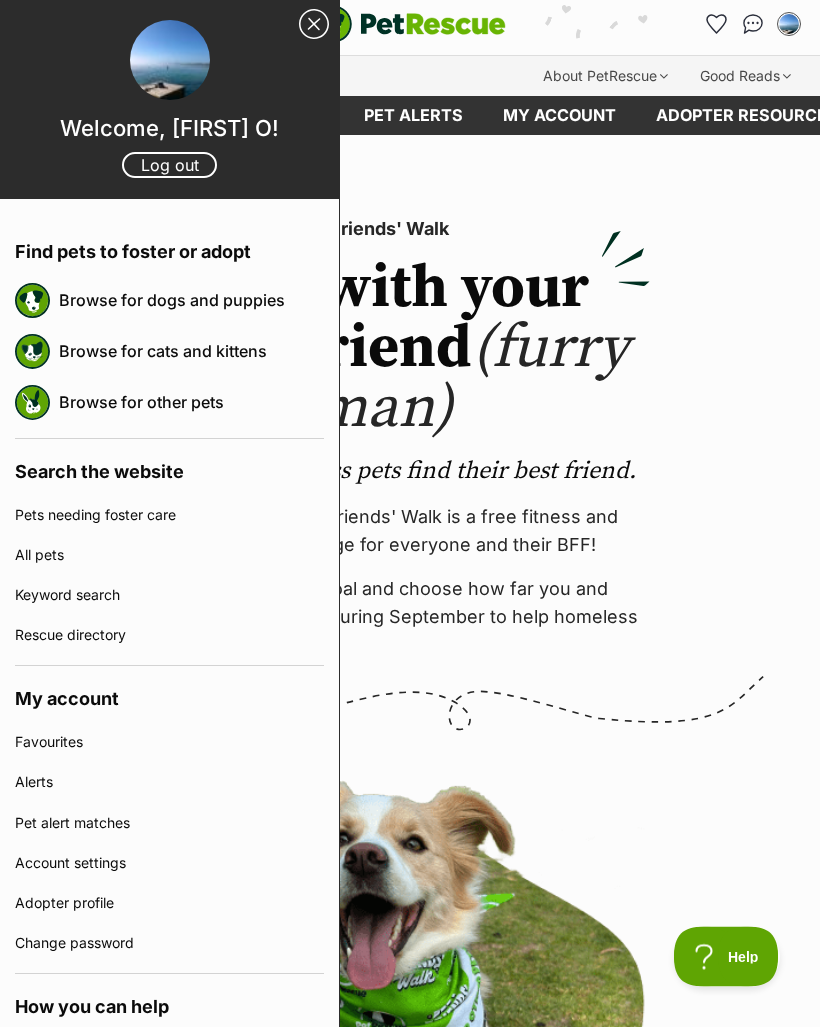 click on "Donate
PetRescue home
My account
Sean O
Edit profile
Log out
Pet alerts
Pet alert matches
Account settings
Change password" at bounding box center (410, 25) 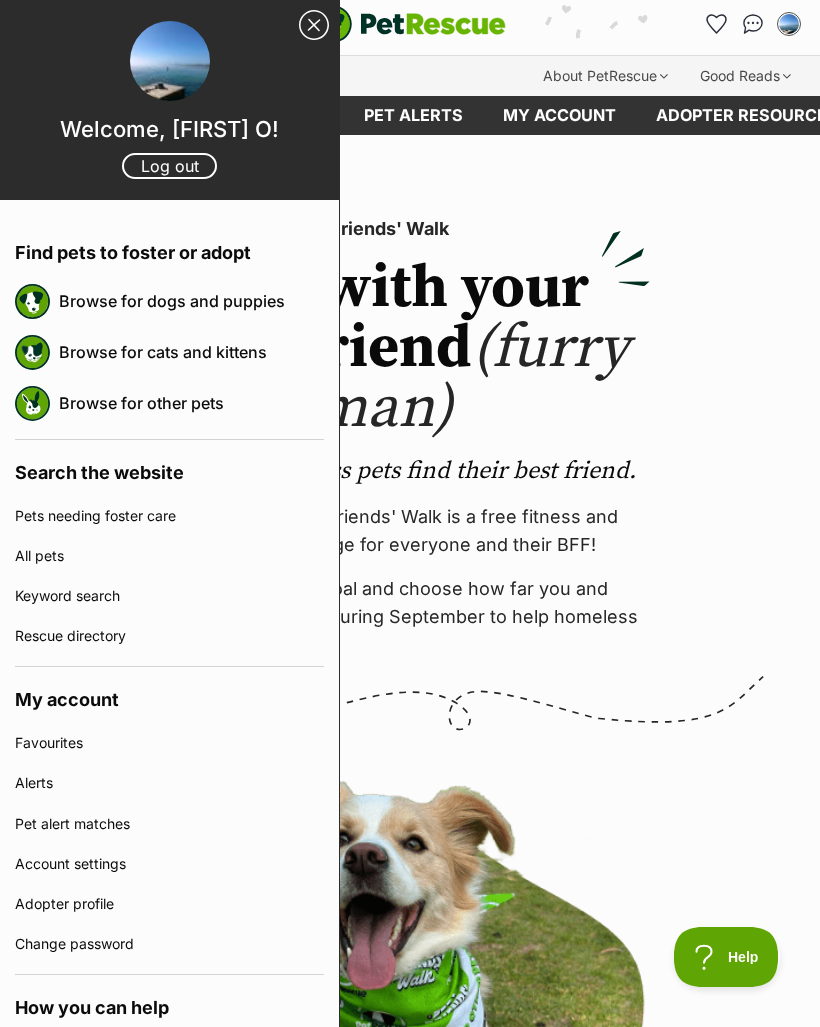click at bounding box center [789, 24] 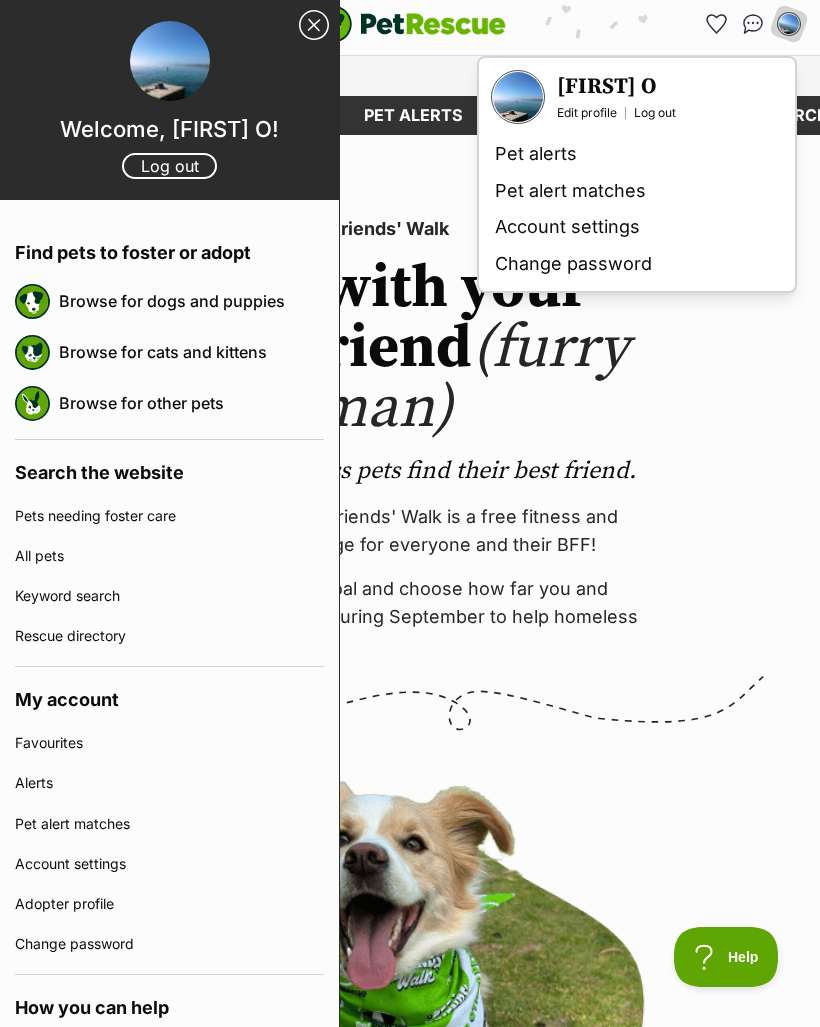 click on "Pet alert matches" at bounding box center (637, 191) 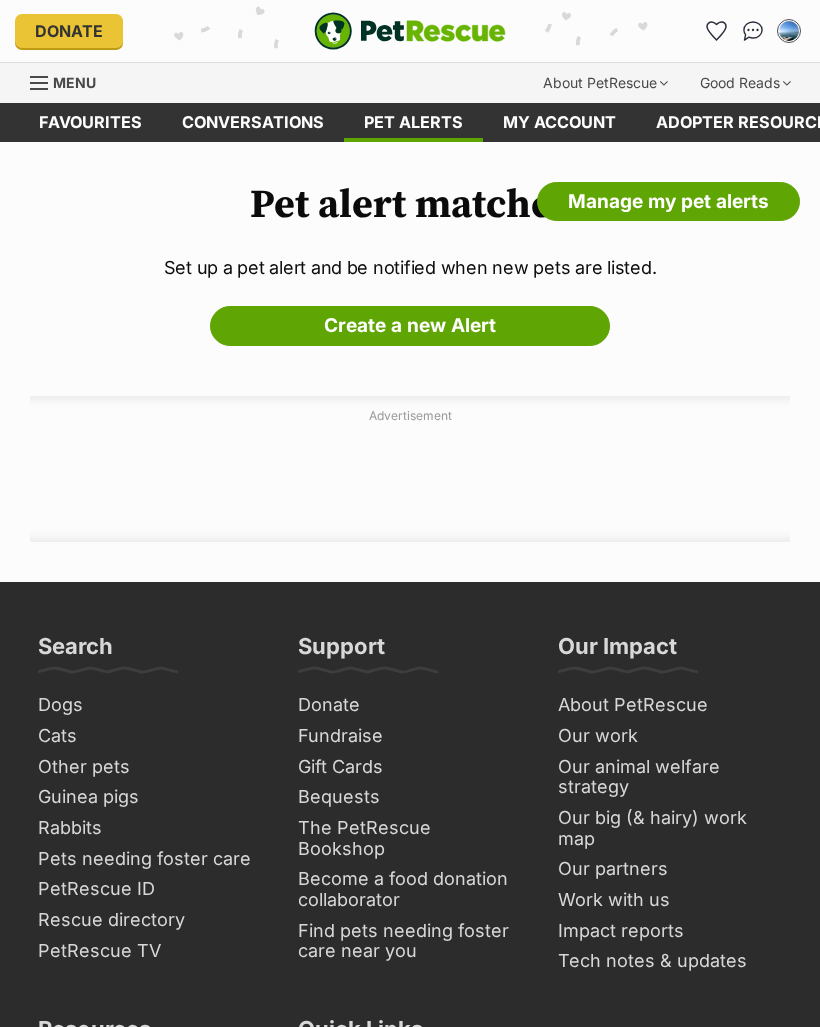 scroll, scrollTop: 0, scrollLeft: 0, axis: both 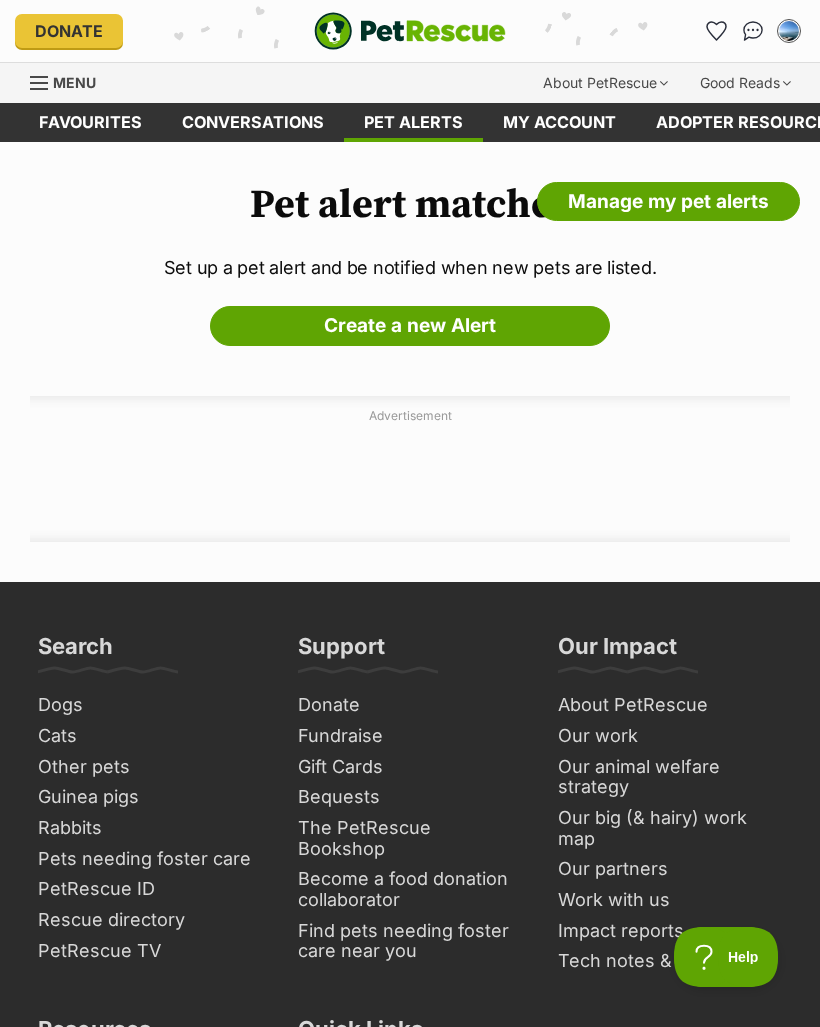 click on "Create a new Alert" at bounding box center (410, 326) 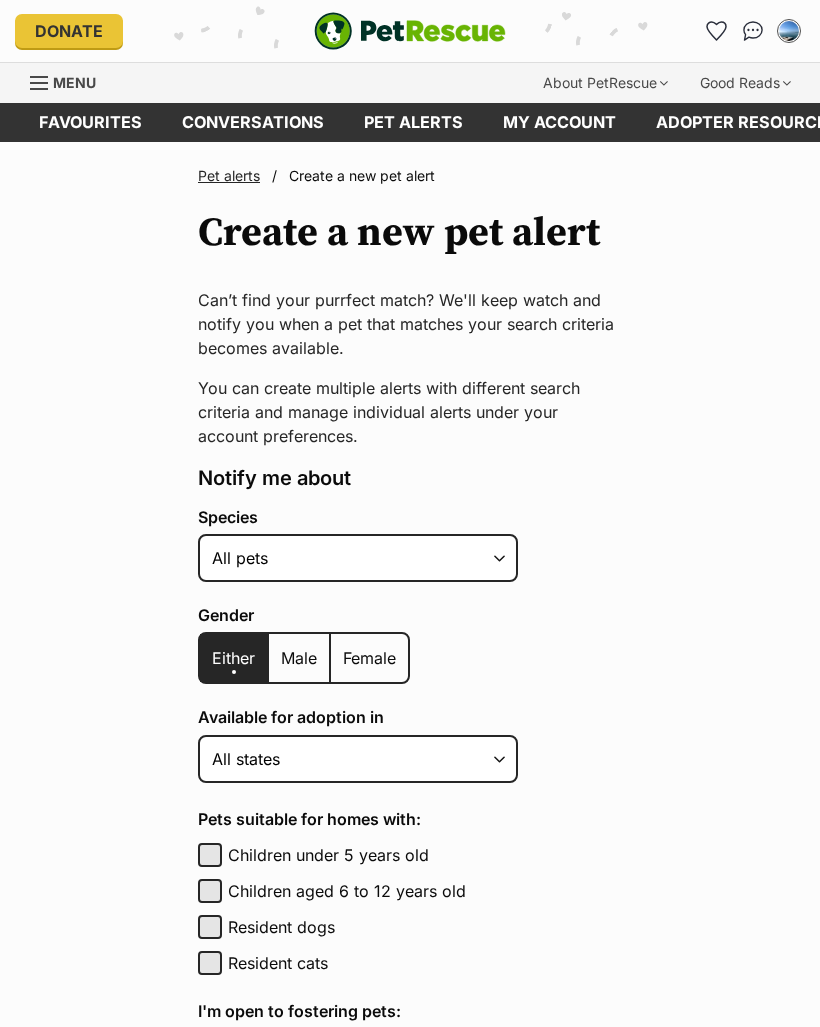 scroll, scrollTop: 0, scrollLeft: 0, axis: both 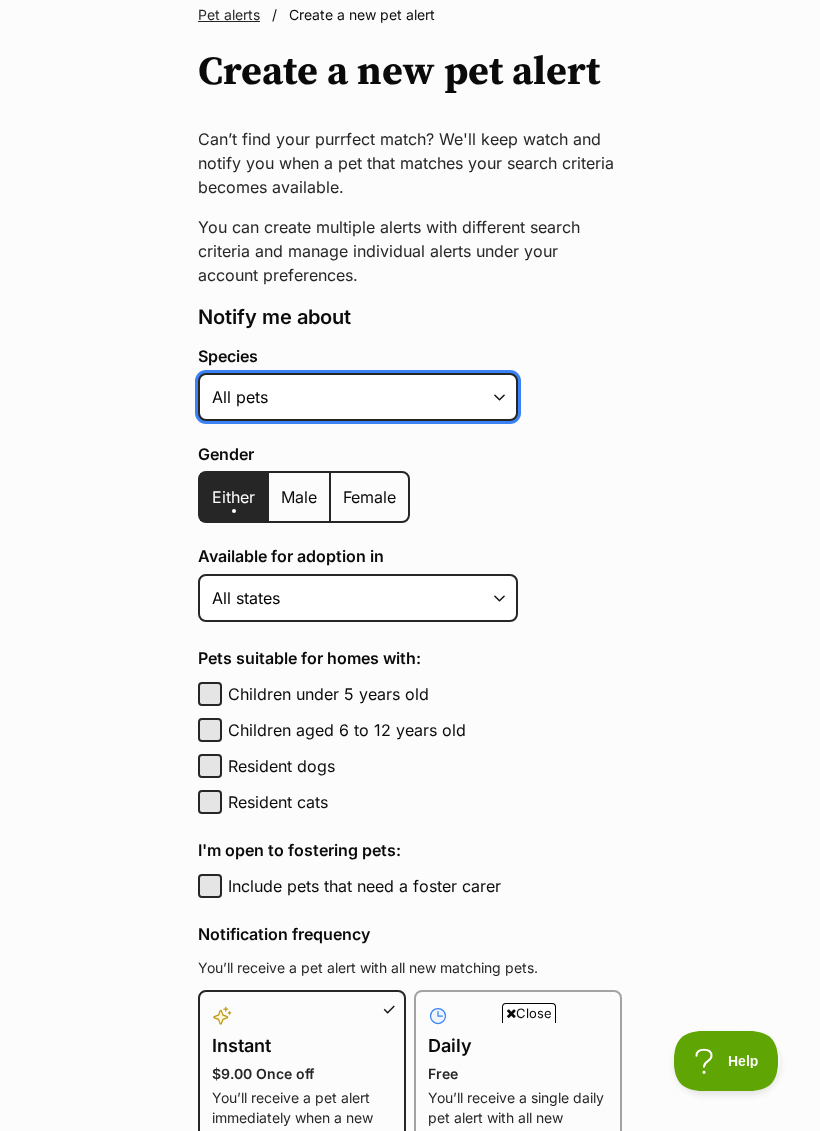 click on "Alpaca
Bird
Cat
Chicken
Cow
Dog
Donkey
Duck
Ferret
Fish
Goat
Goose
Guinea Fowl
Guinea Pig
Hamster
Hermit Crab
Horse
Lizard
Mouse
Pig
Python
Rabbit
Rat
Sheep
Turkey
Turtle
All pets" at bounding box center [358, 397] 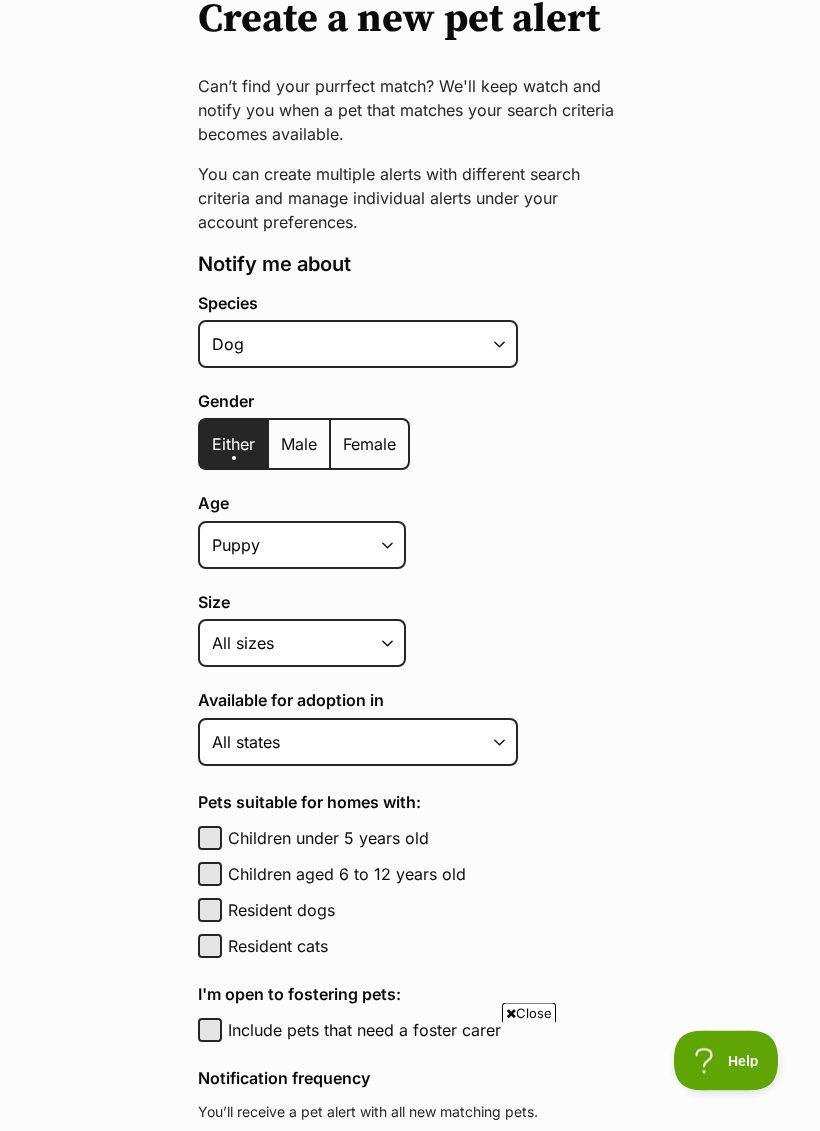 click on "Puppy Adult Senior All ages" at bounding box center [302, 546] 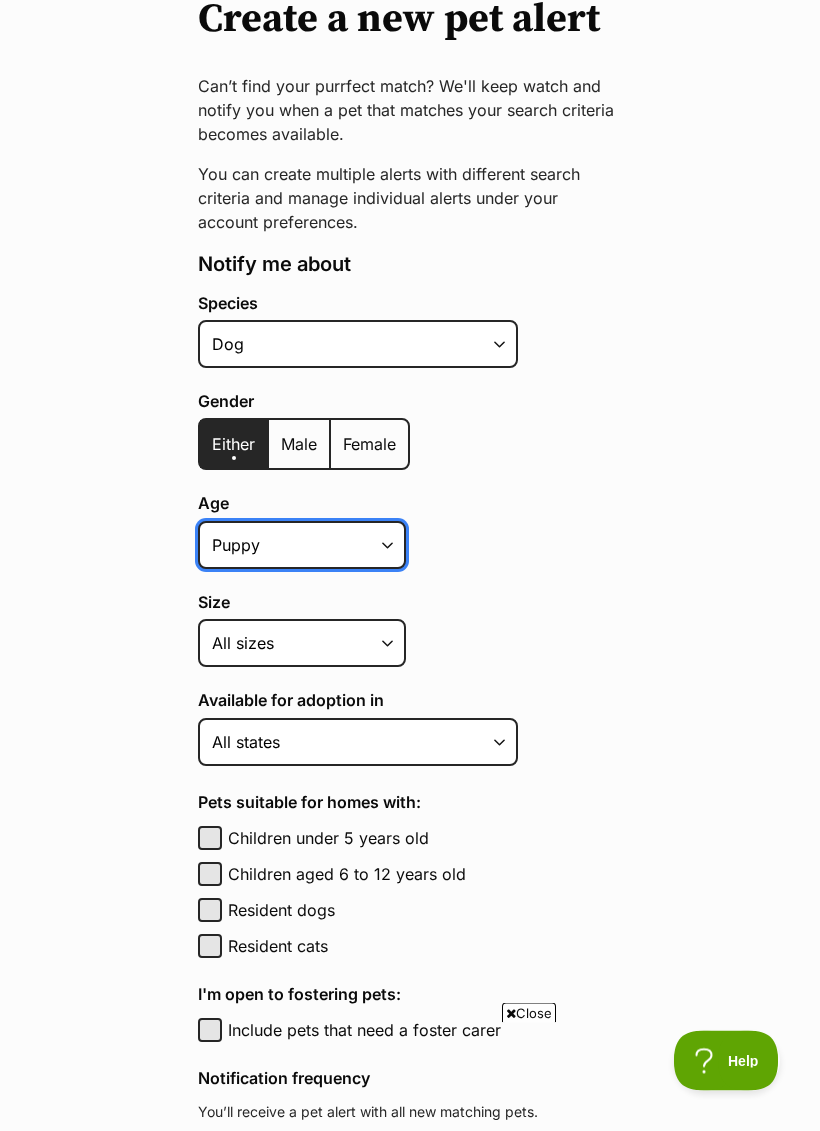 scroll, scrollTop: 214, scrollLeft: 0, axis: vertical 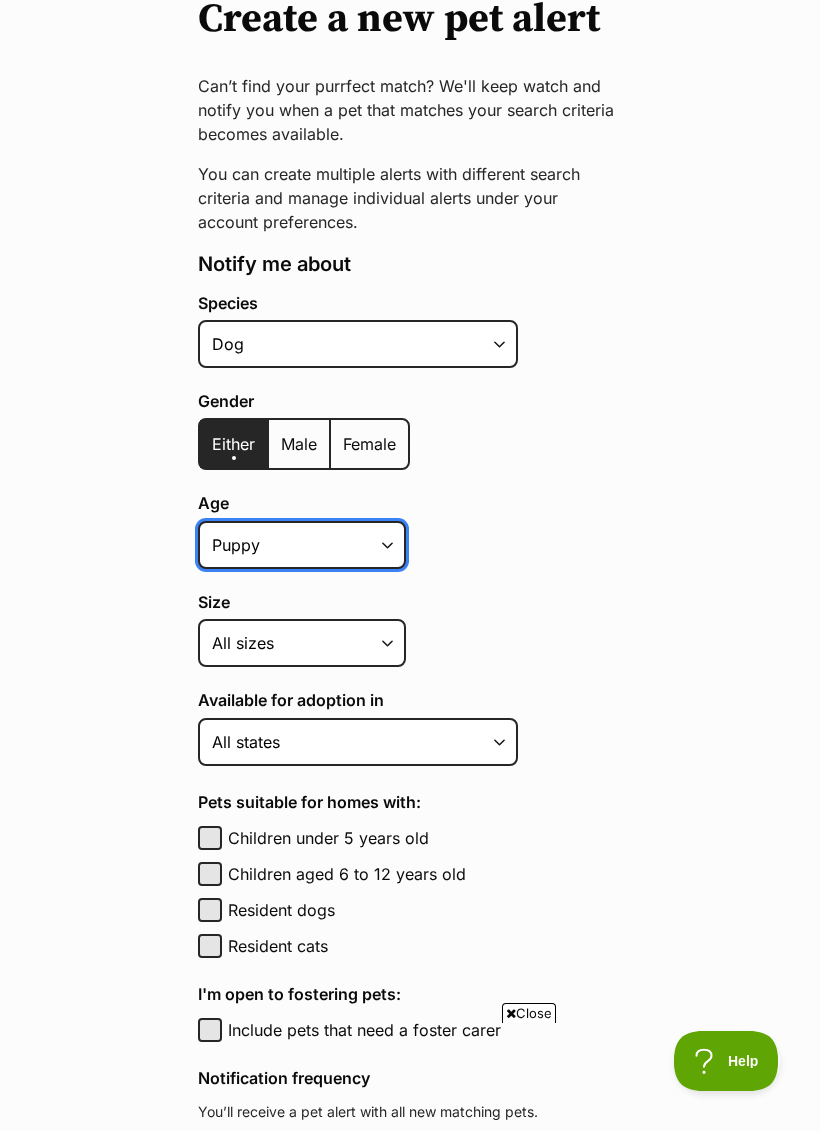 select on "adult" 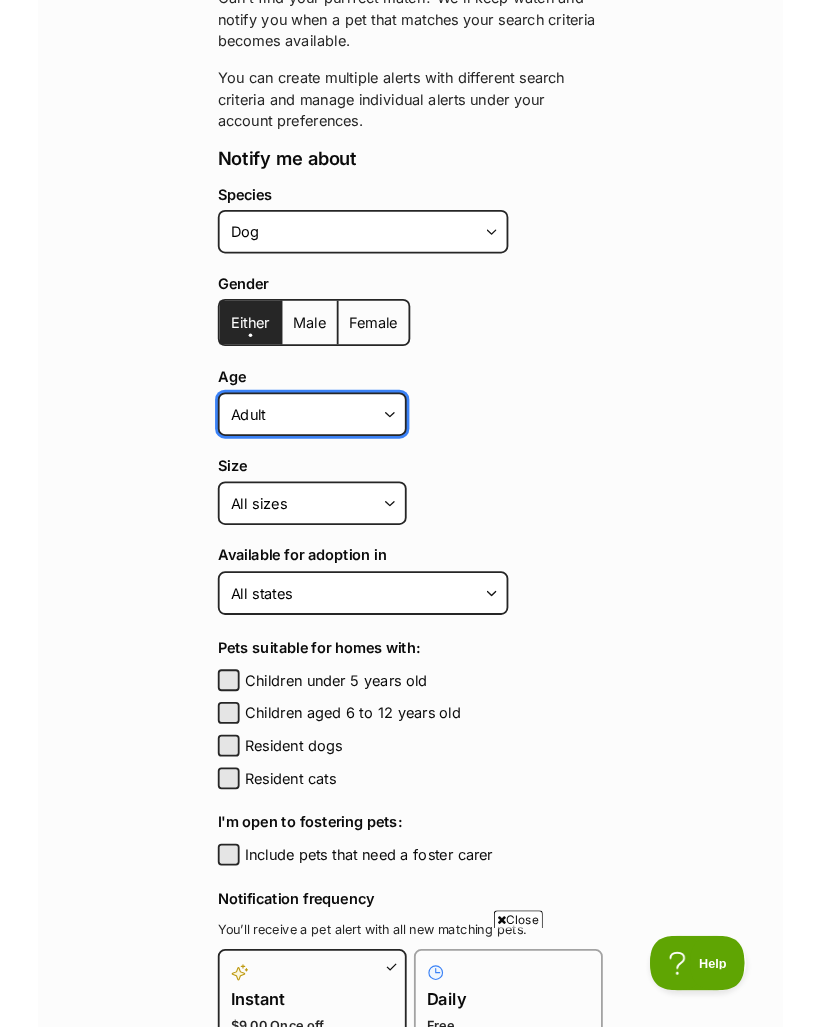 scroll, scrollTop: 302, scrollLeft: 0, axis: vertical 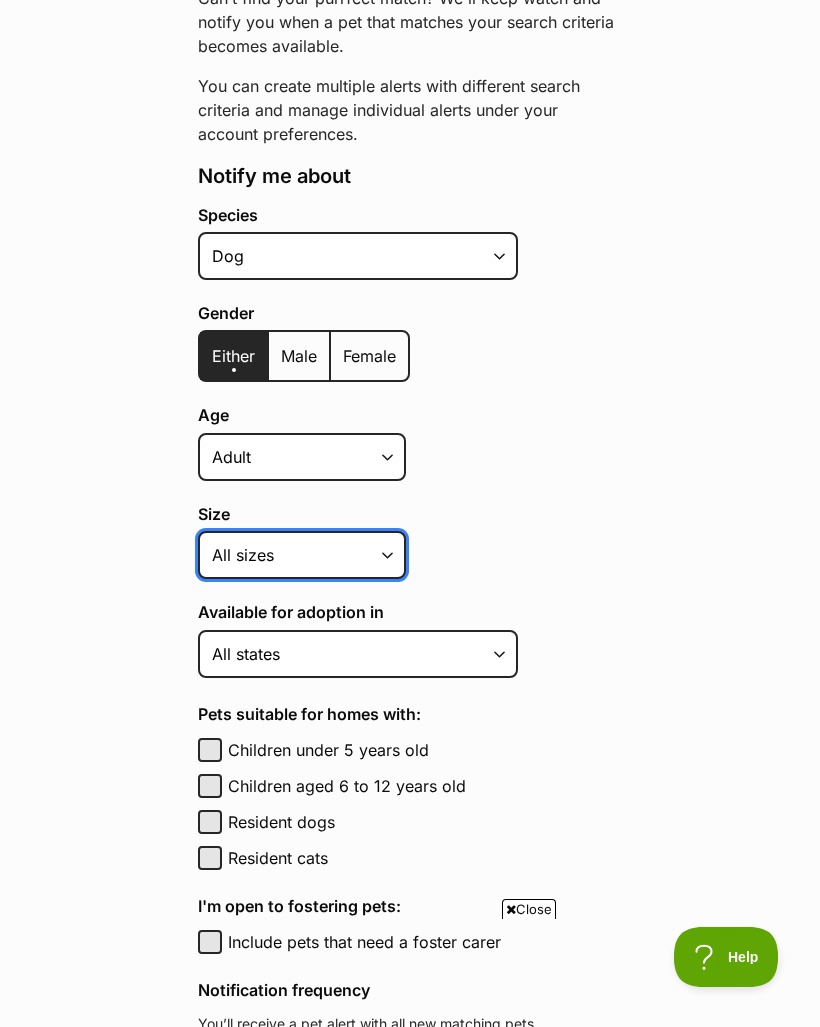 click on "Small
Medium
Large
All sizes" at bounding box center (302, 555) 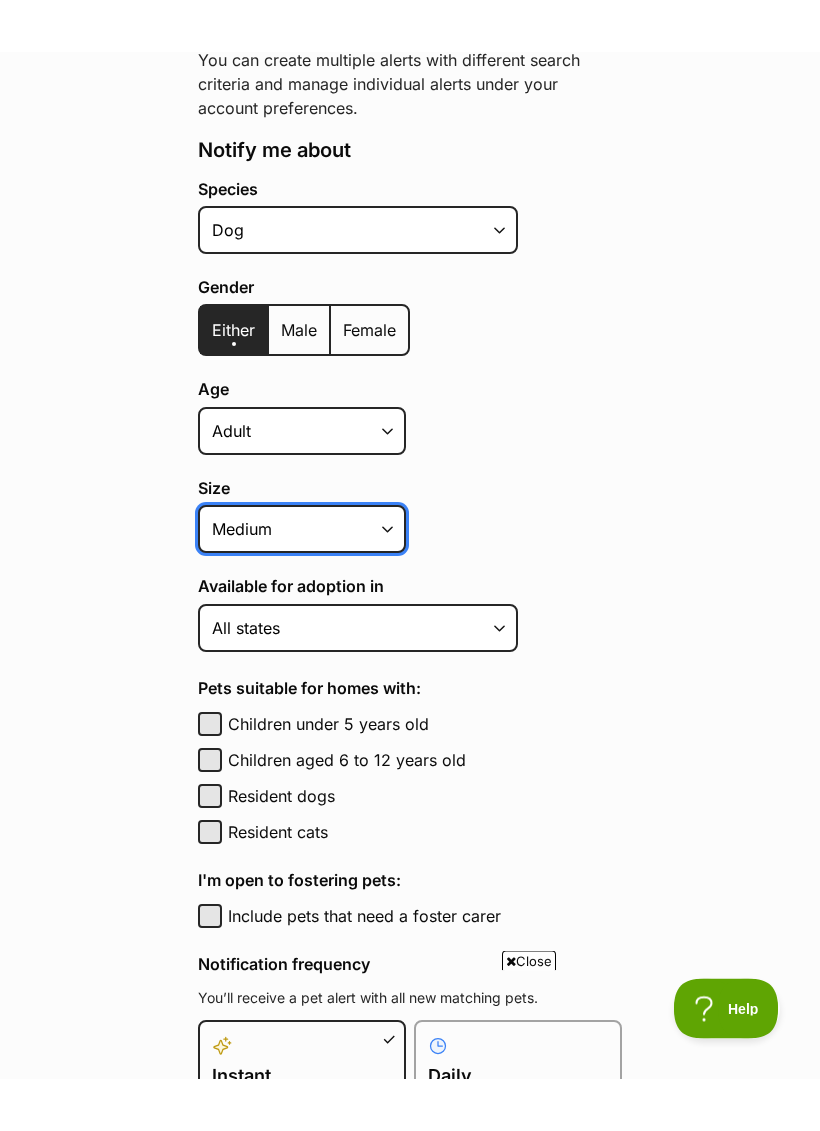 scroll, scrollTop: 412, scrollLeft: 0, axis: vertical 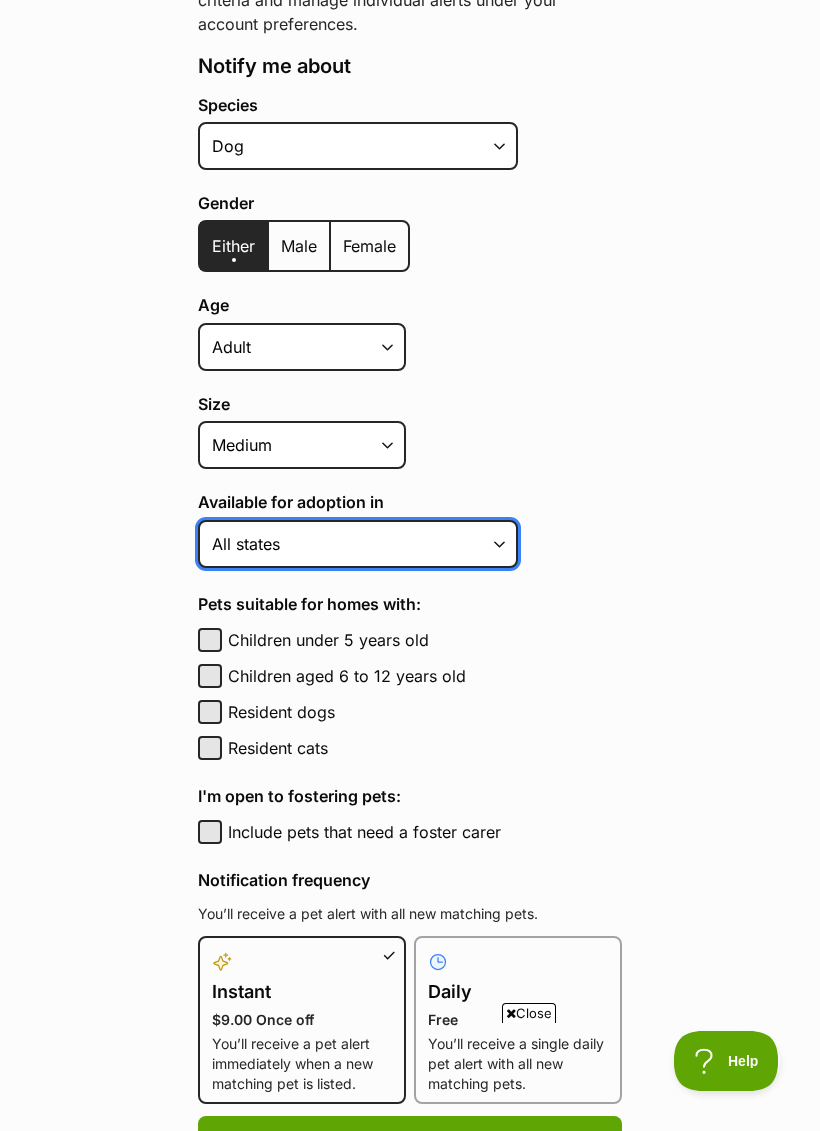 click on "Australian Capital Territory
New South Wales
Northern Territory
Queensland
South Australia
Tasmania
Victoria
Western Australia
All states" at bounding box center (358, 544) 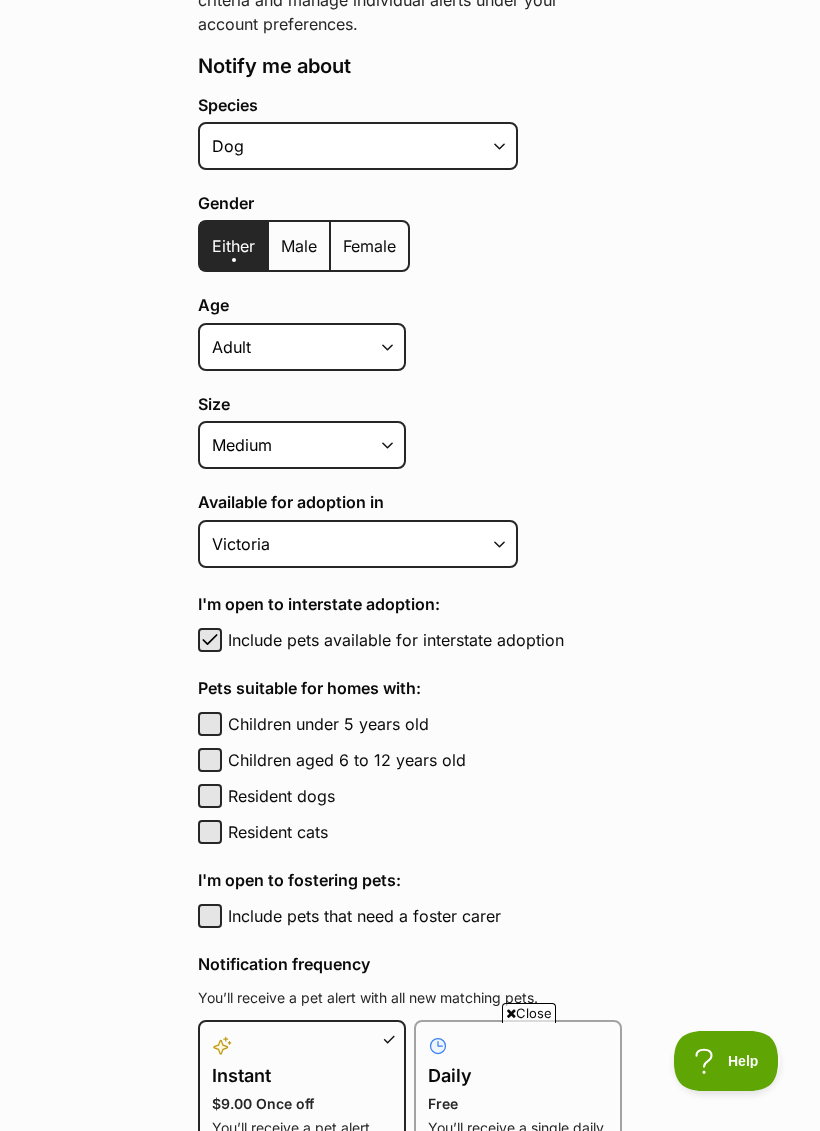 click on "Include pets available for interstate adoption" at bounding box center [425, 640] 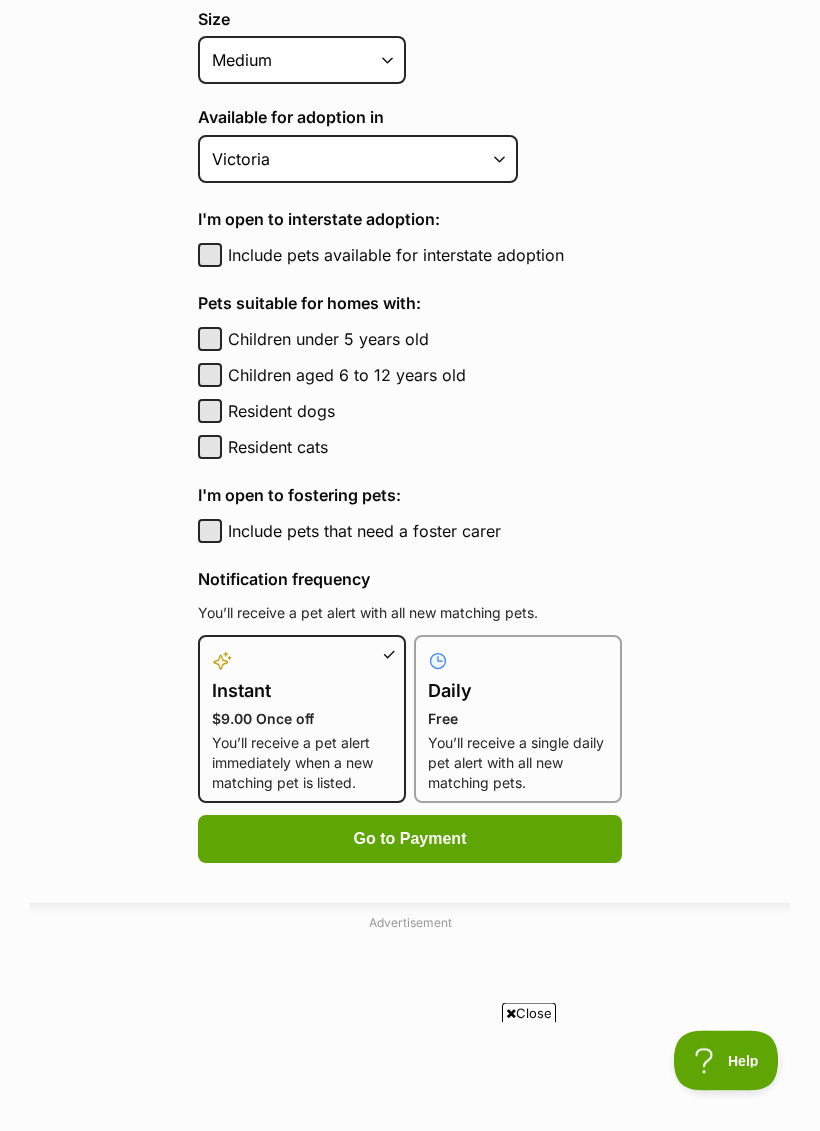 scroll, scrollTop: 797, scrollLeft: 0, axis: vertical 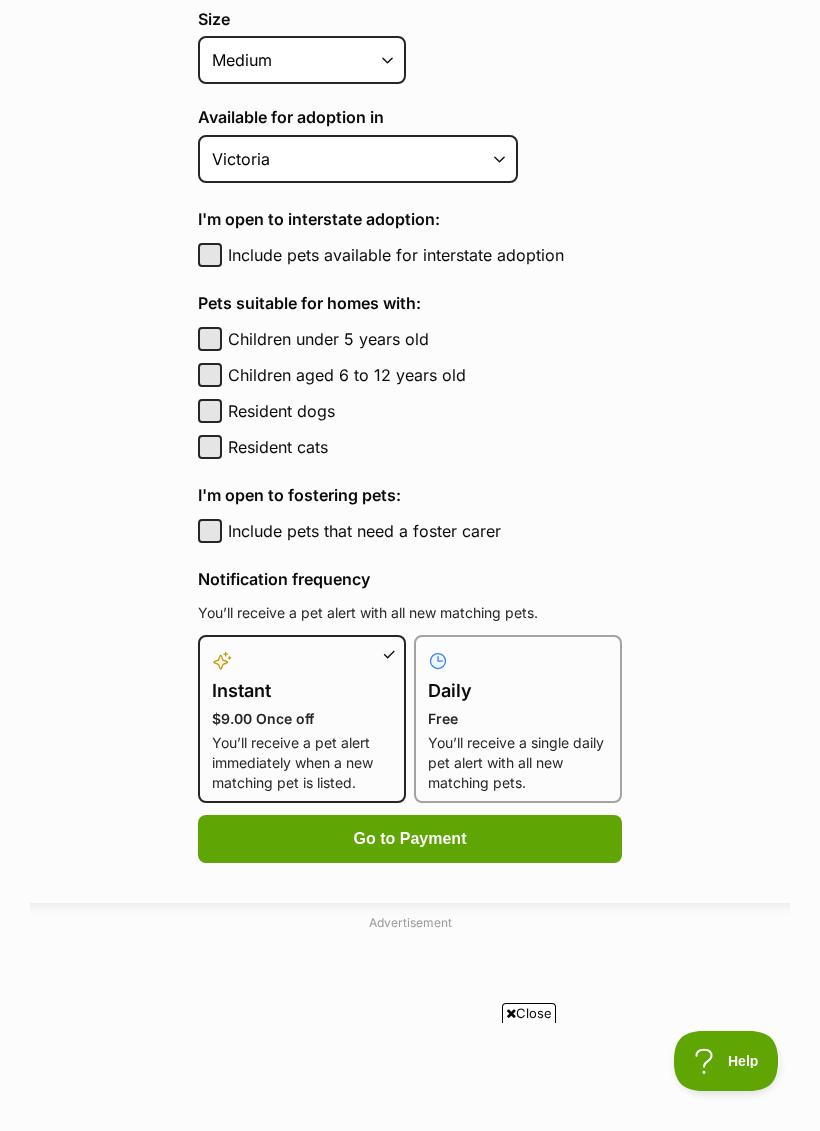 click on "Daily" at bounding box center (518, 691) 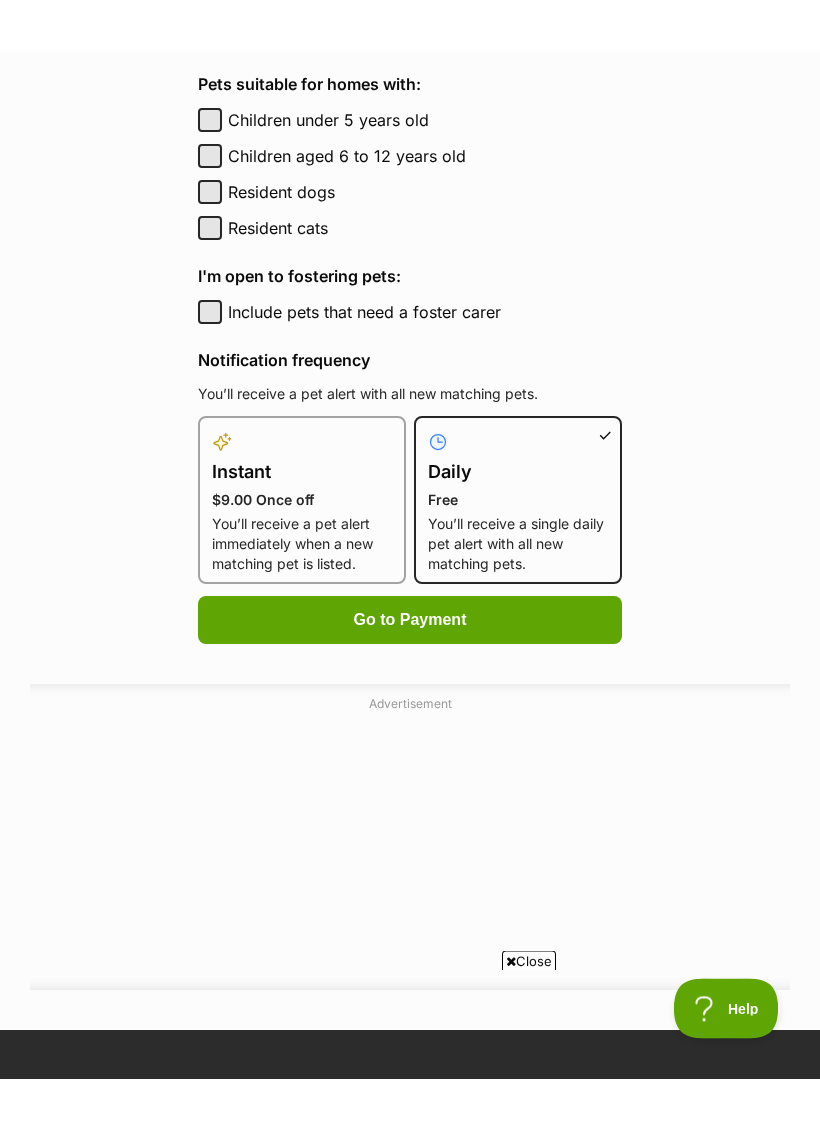 scroll, scrollTop: 1068, scrollLeft: 0, axis: vertical 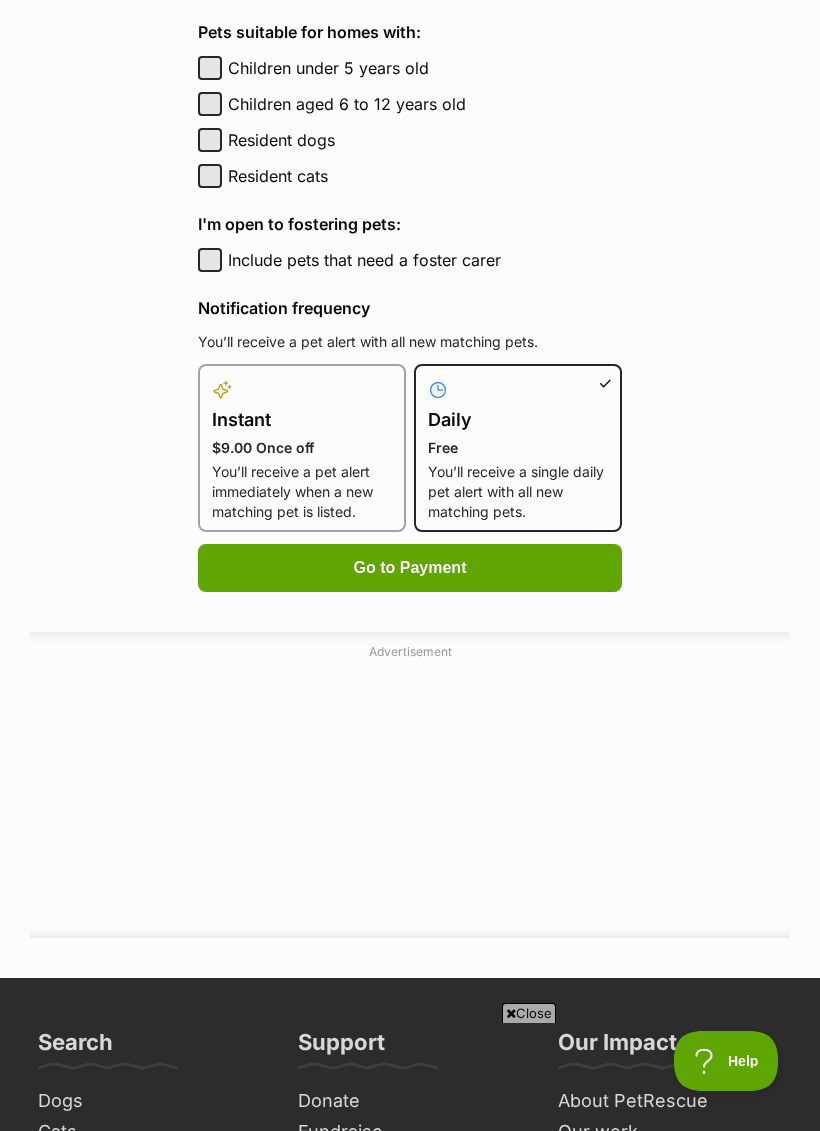 click on "Go to Payment" at bounding box center (410, 568) 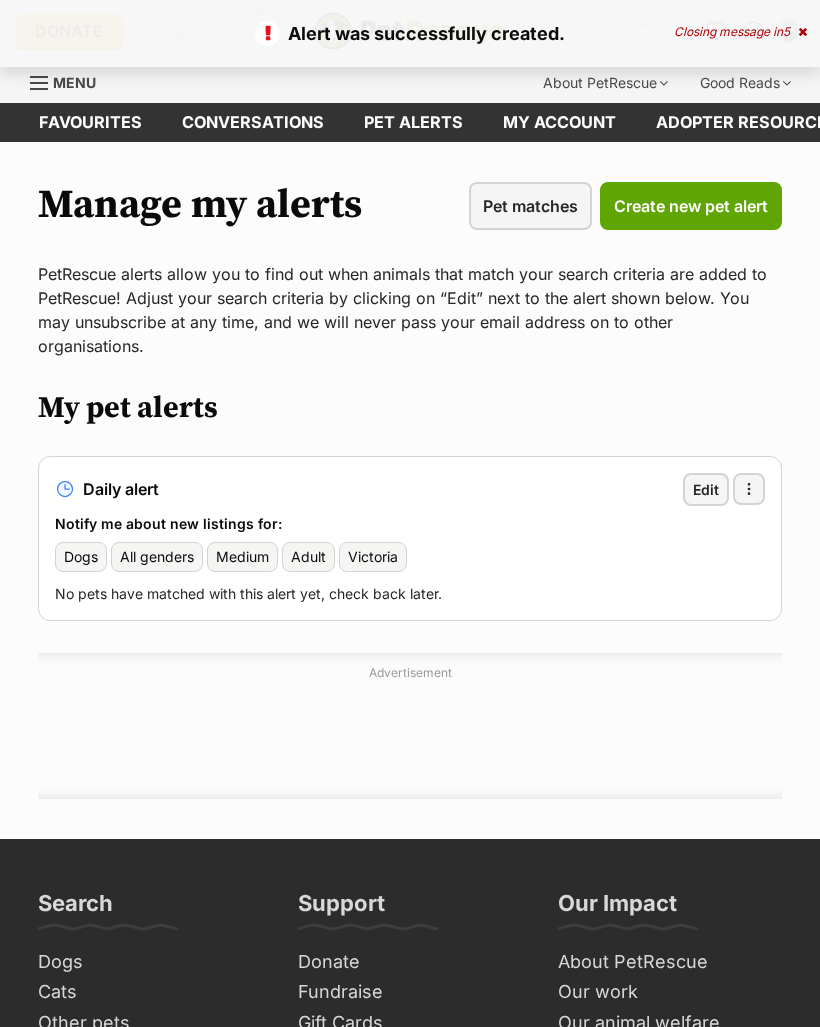 scroll, scrollTop: 0, scrollLeft: 0, axis: both 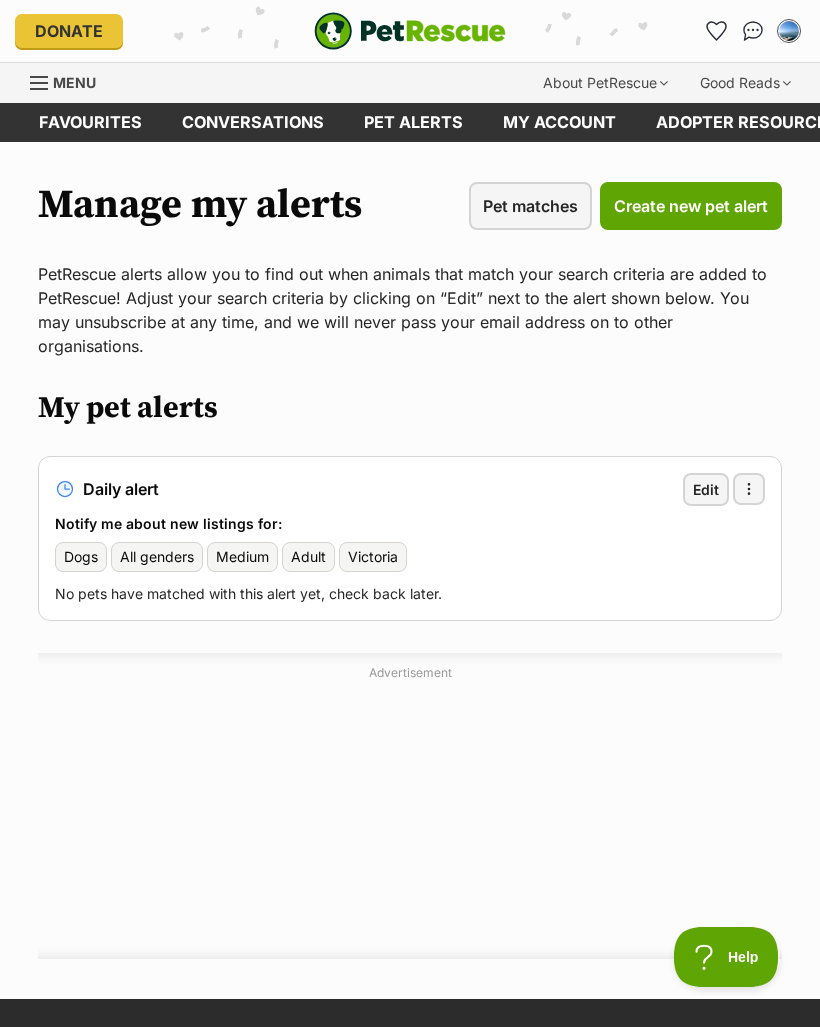 click on "Menu" at bounding box center [74, 82] 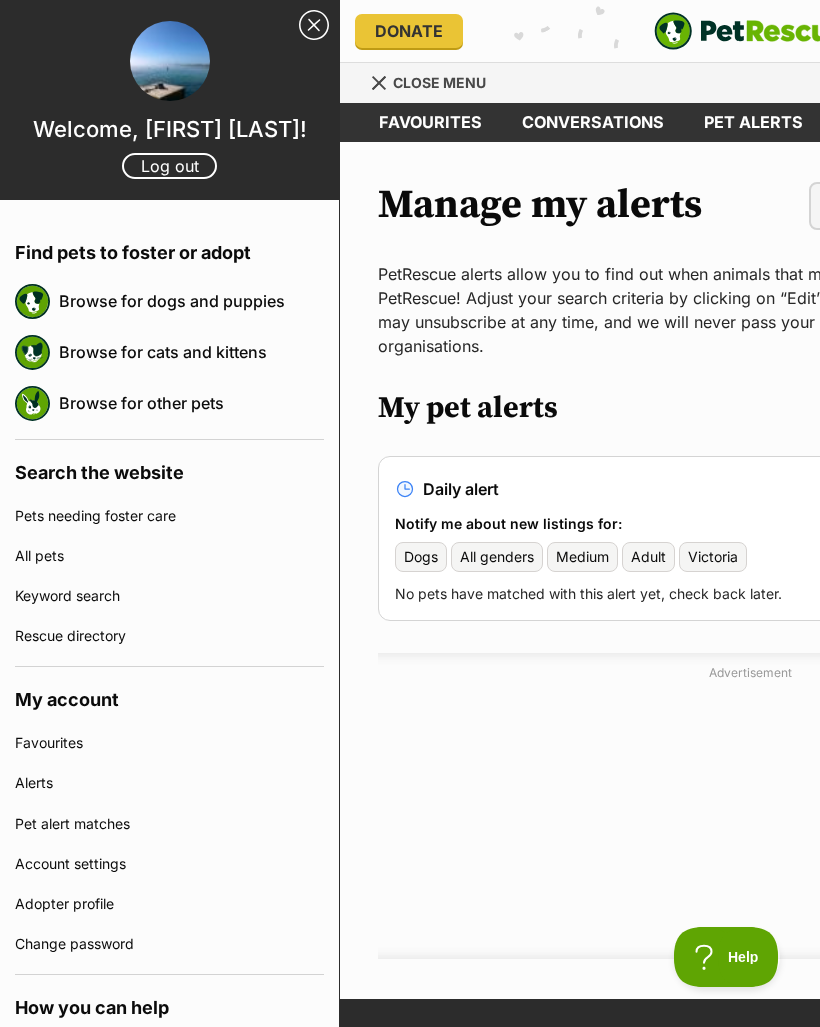 click on "Browse for dogs and puppies" at bounding box center (191, 301) 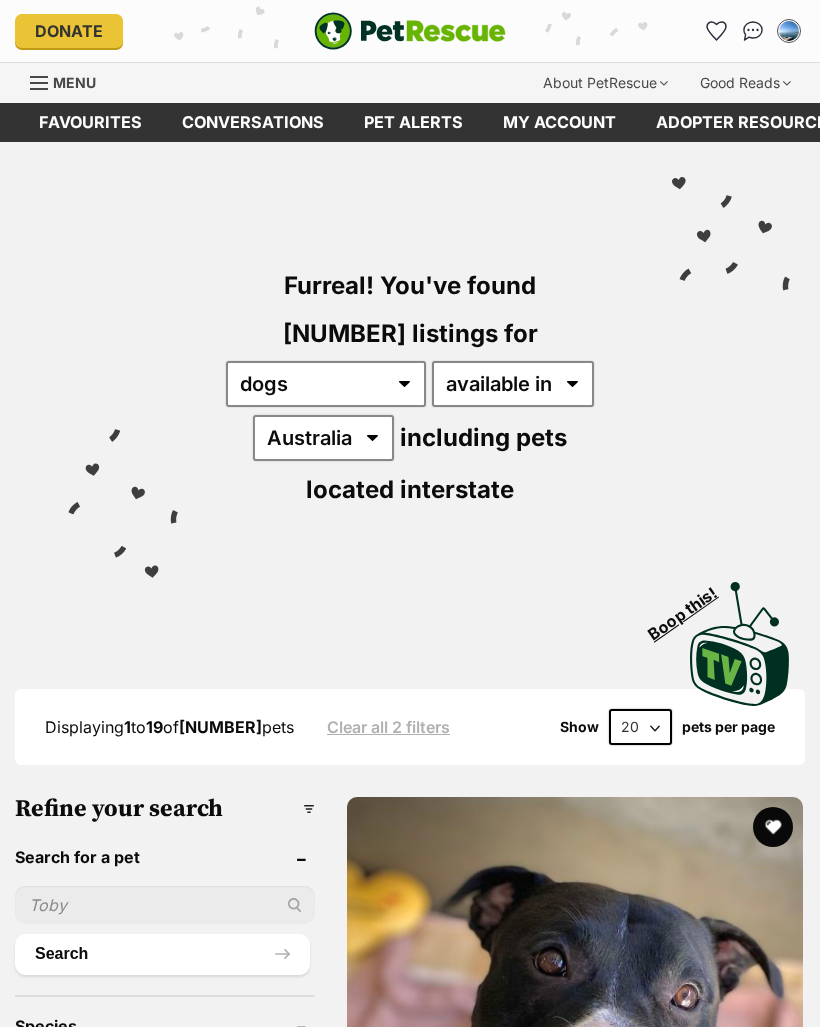 scroll, scrollTop: 0, scrollLeft: 0, axis: both 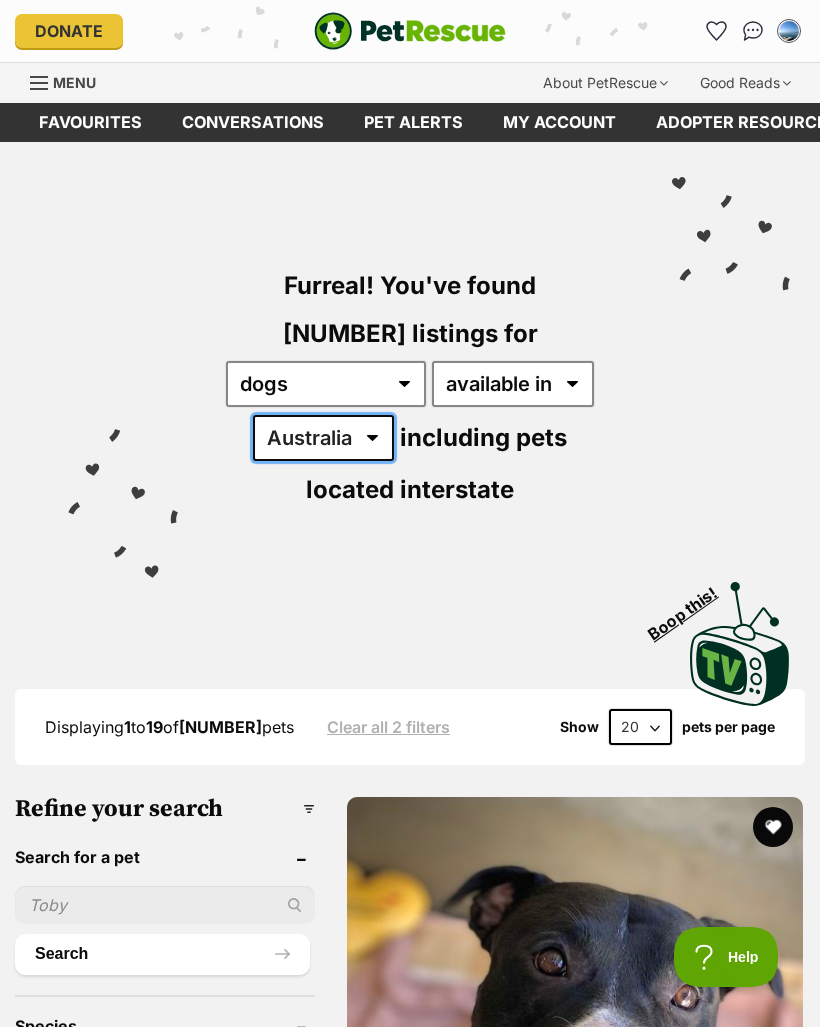 click on "Australia
ACT
NSW
NT
QLD
SA
TAS
VIC
WA" at bounding box center (323, 438) 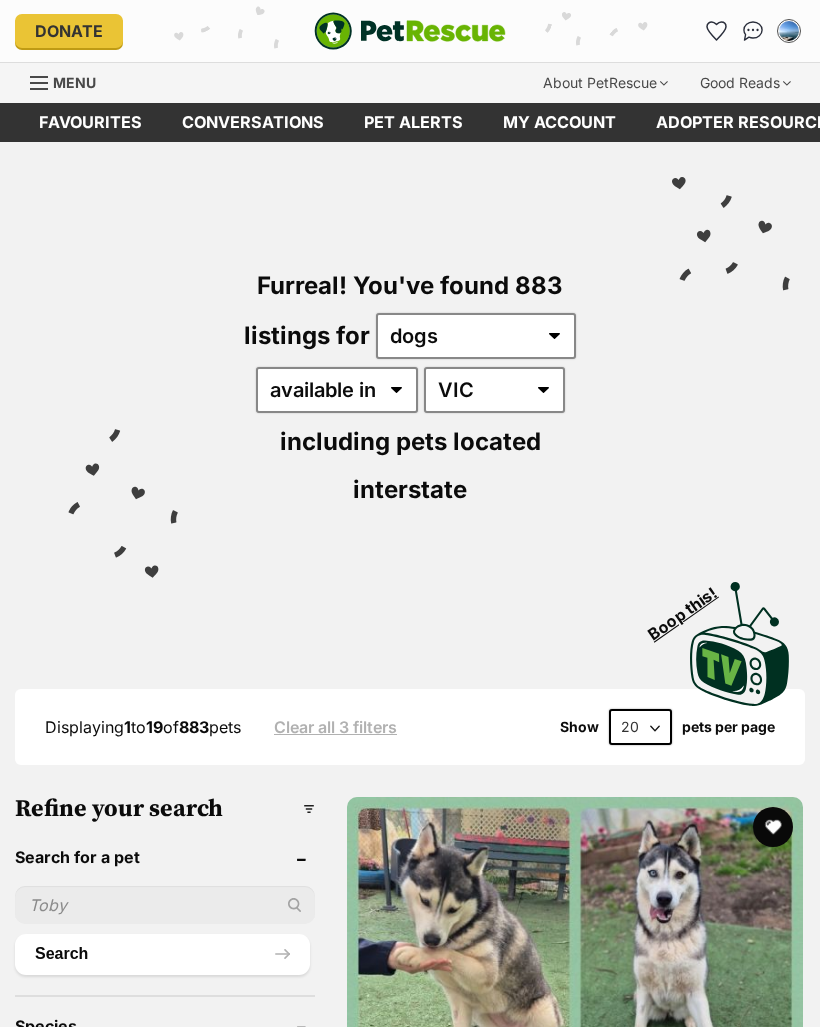 scroll, scrollTop: 0, scrollLeft: 0, axis: both 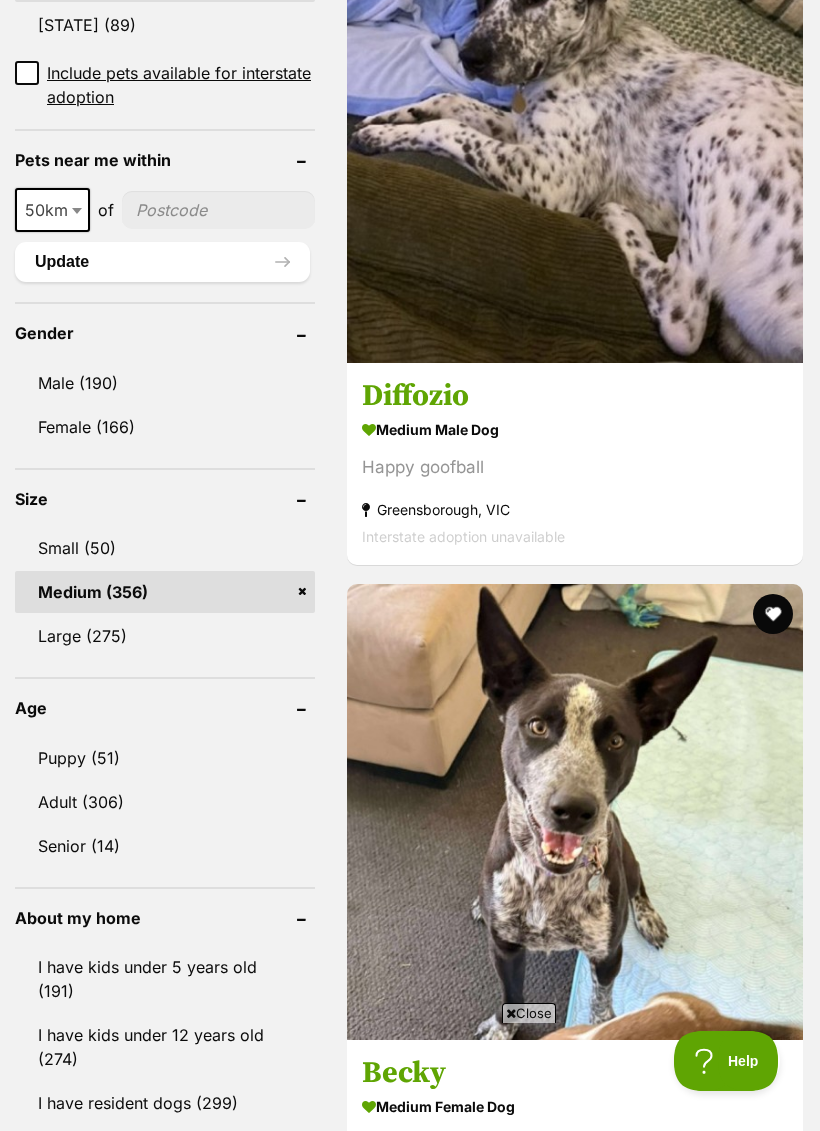 click on "About my home
I have kids under 5 years old (191)
I have kids under 12 years old (274)
I have resident dogs (299)
I have resident cats (233)
Pets will be alone during work hours (312)" at bounding box center [165, 1061] 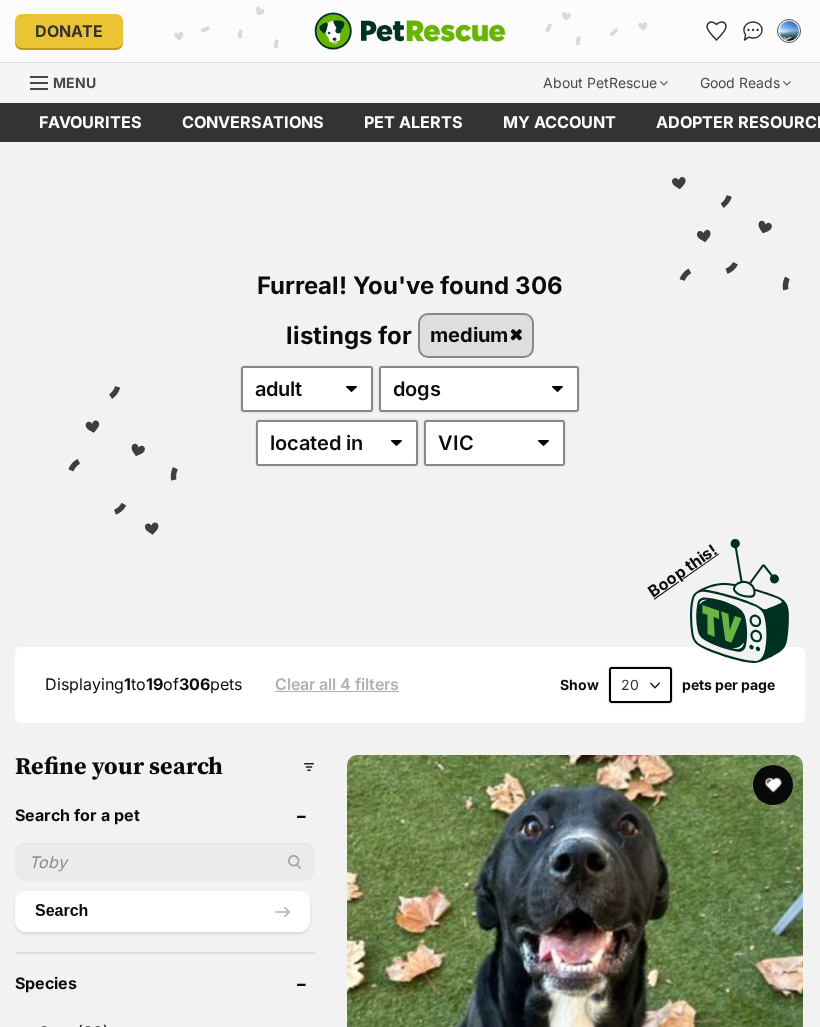 scroll, scrollTop: 0, scrollLeft: 0, axis: both 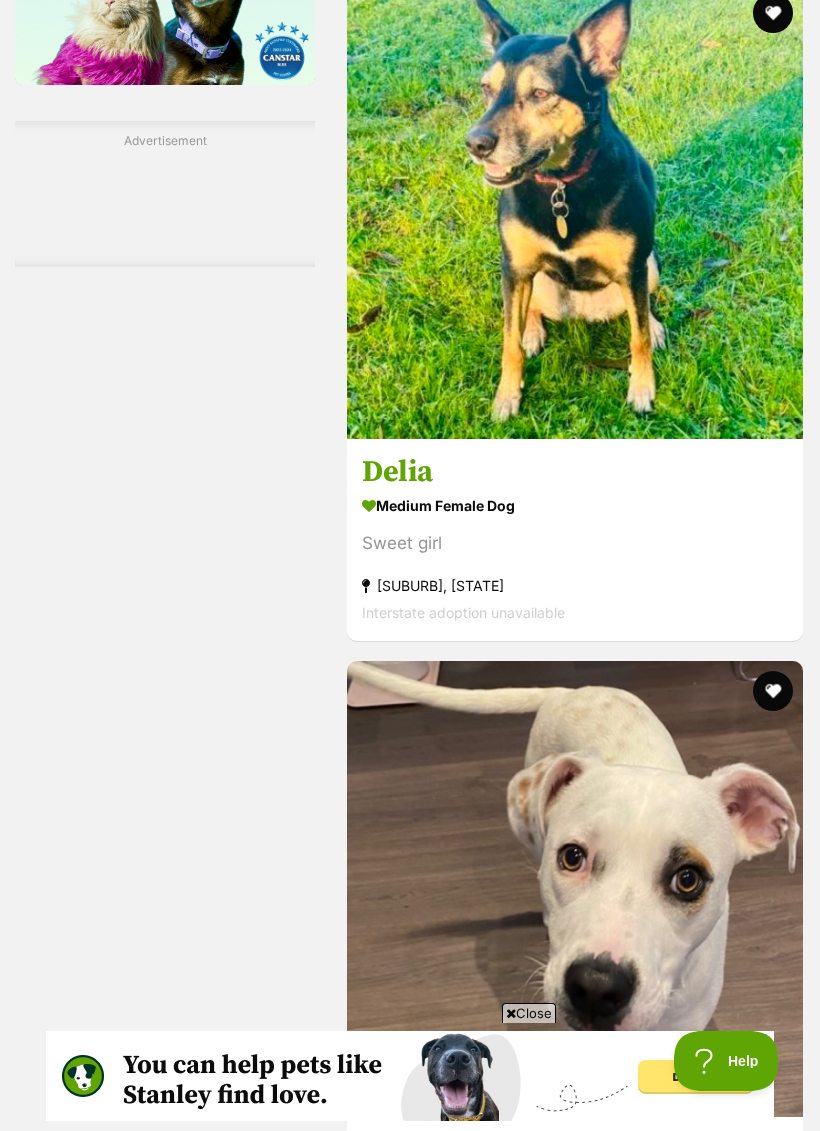 click at bounding box center (575, 6807) 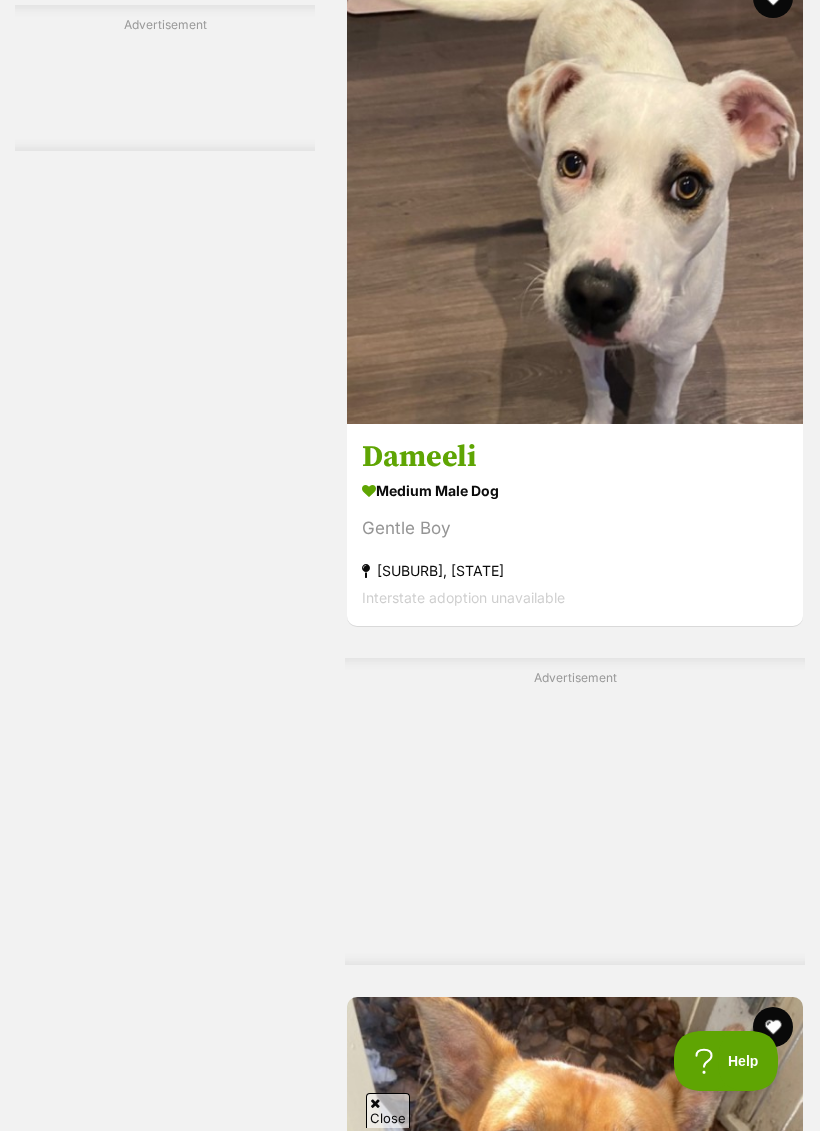 scroll, scrollTop: 4190, scrollLeft: 0, axis: vertical 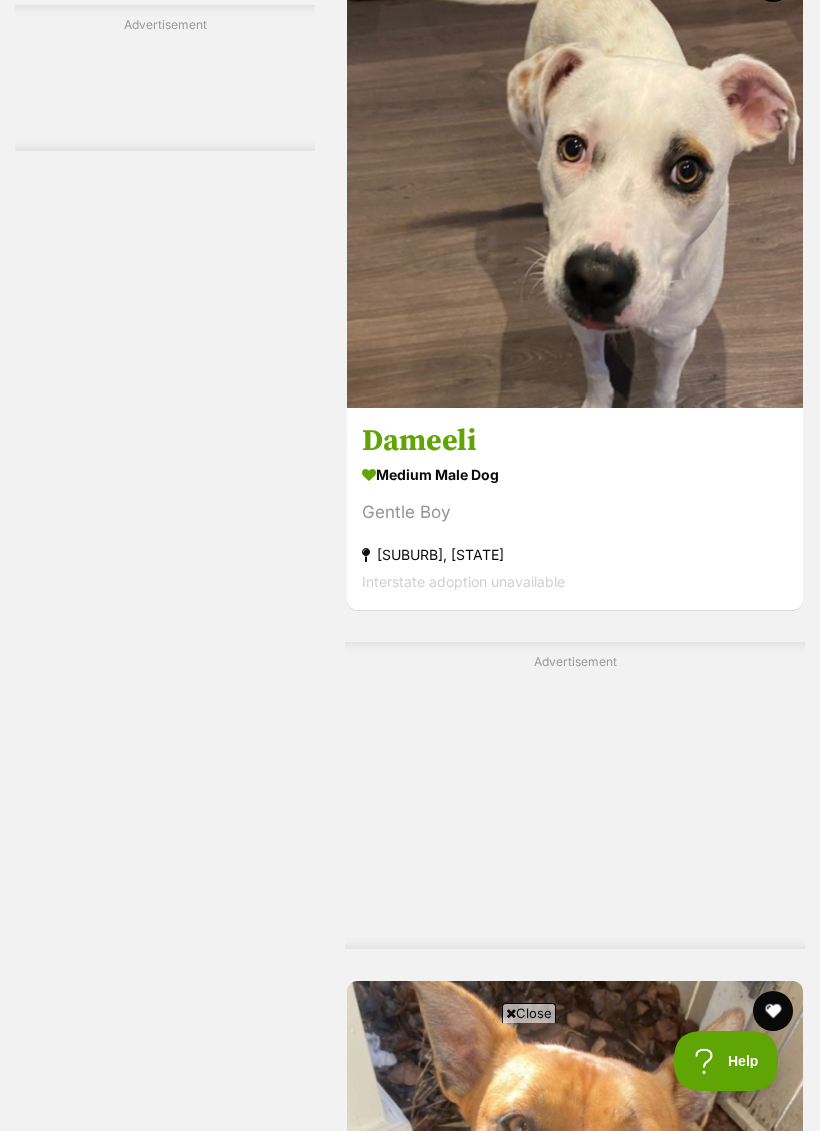 click at bounding box center [575, 6776] 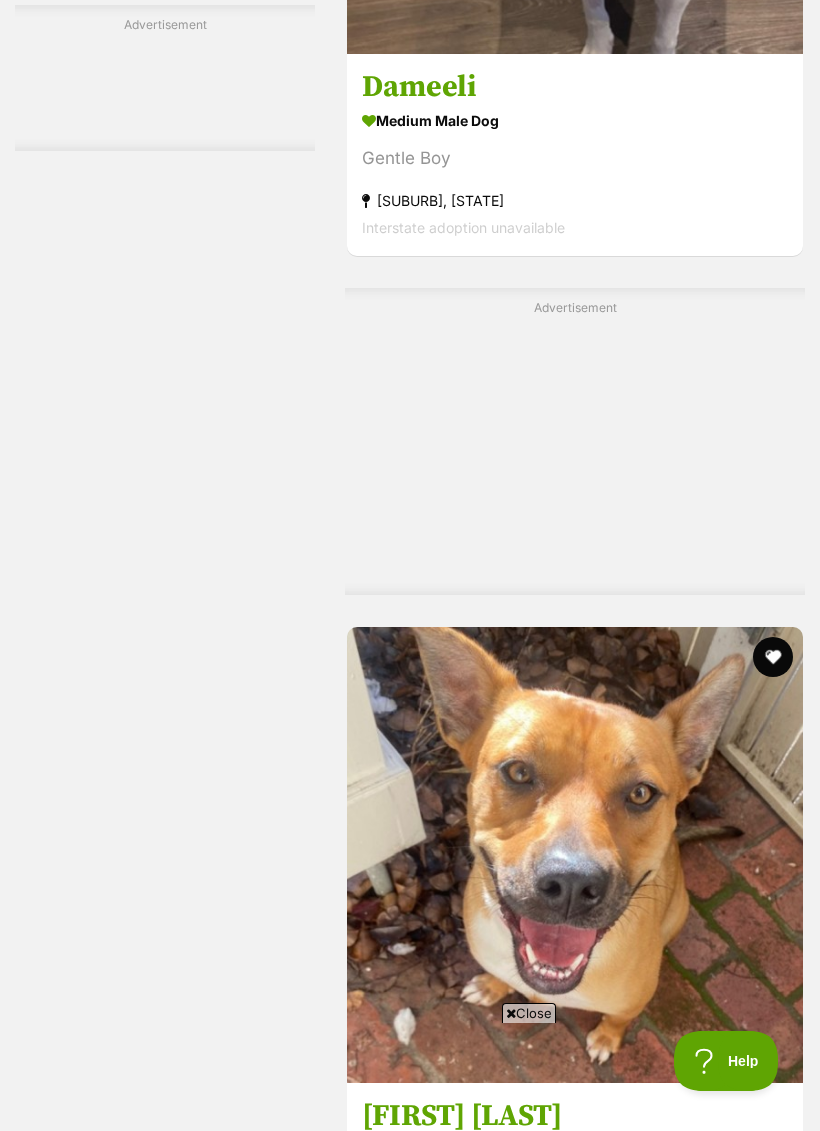 scroll, scrollTop: 4717, scrollLeft: 0, axis: vertical 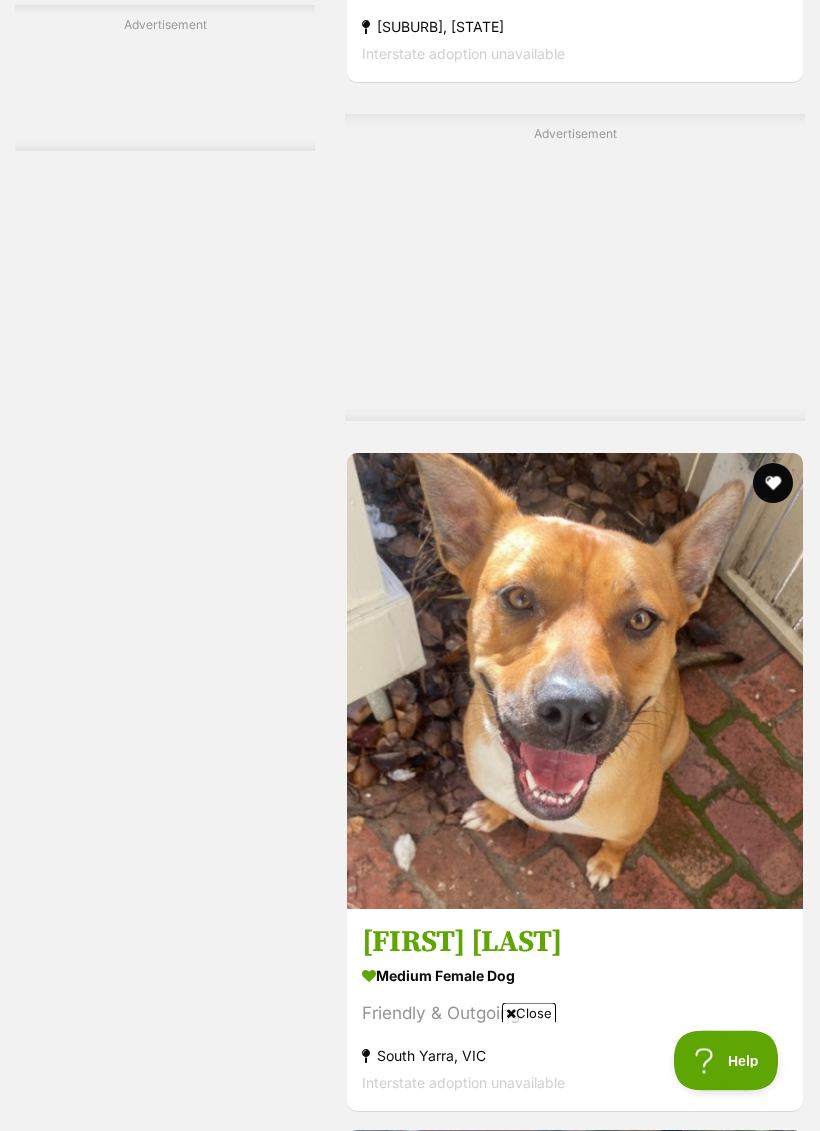 click at bounding box center [575, 8281] 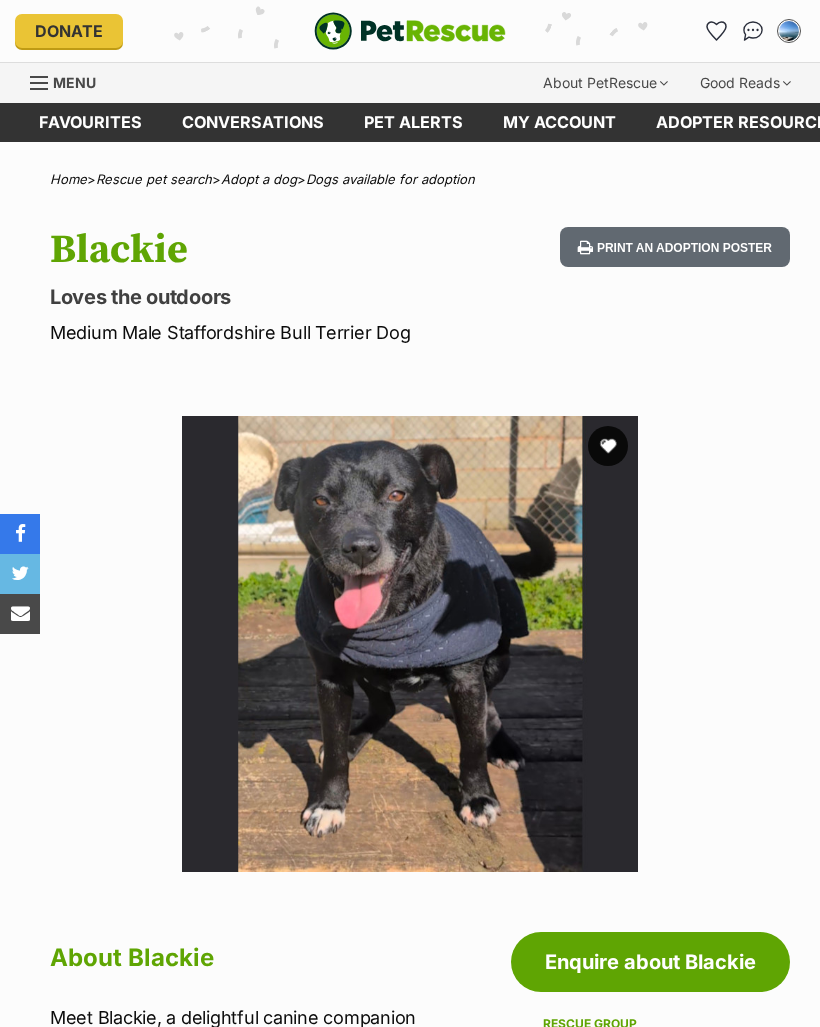 scroll, scrollTop: 0, scrollLeft: 0, axis: both 